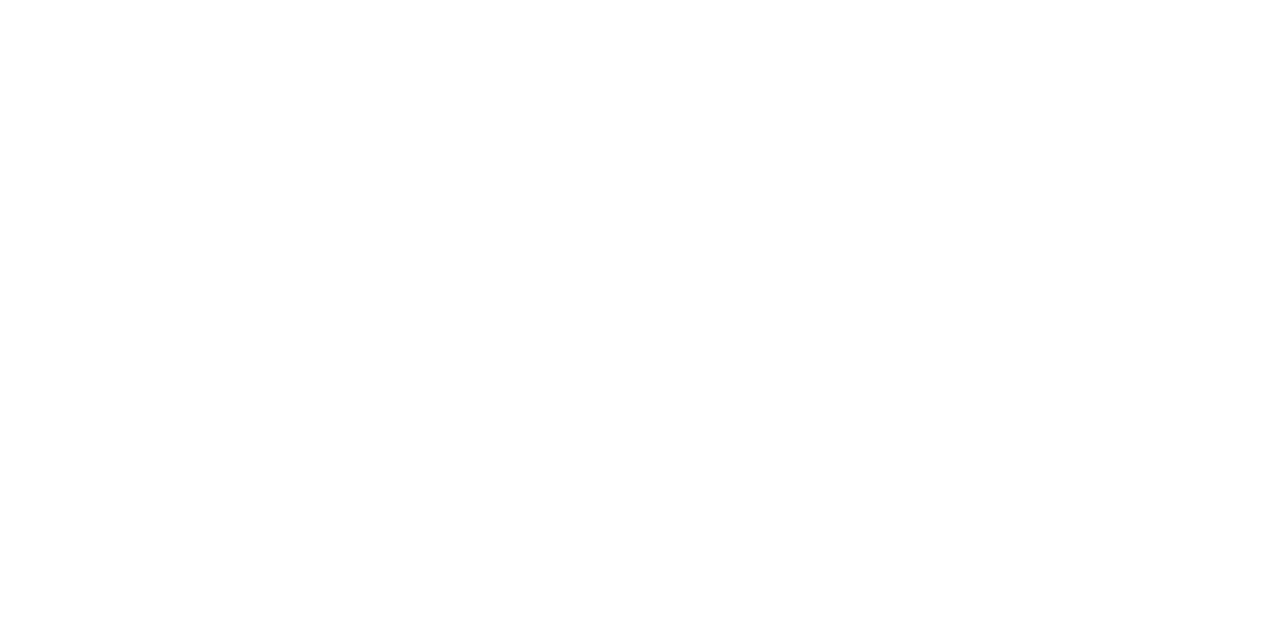 scroll, scrollTop: 0, scrollLeft: 0, axis: both 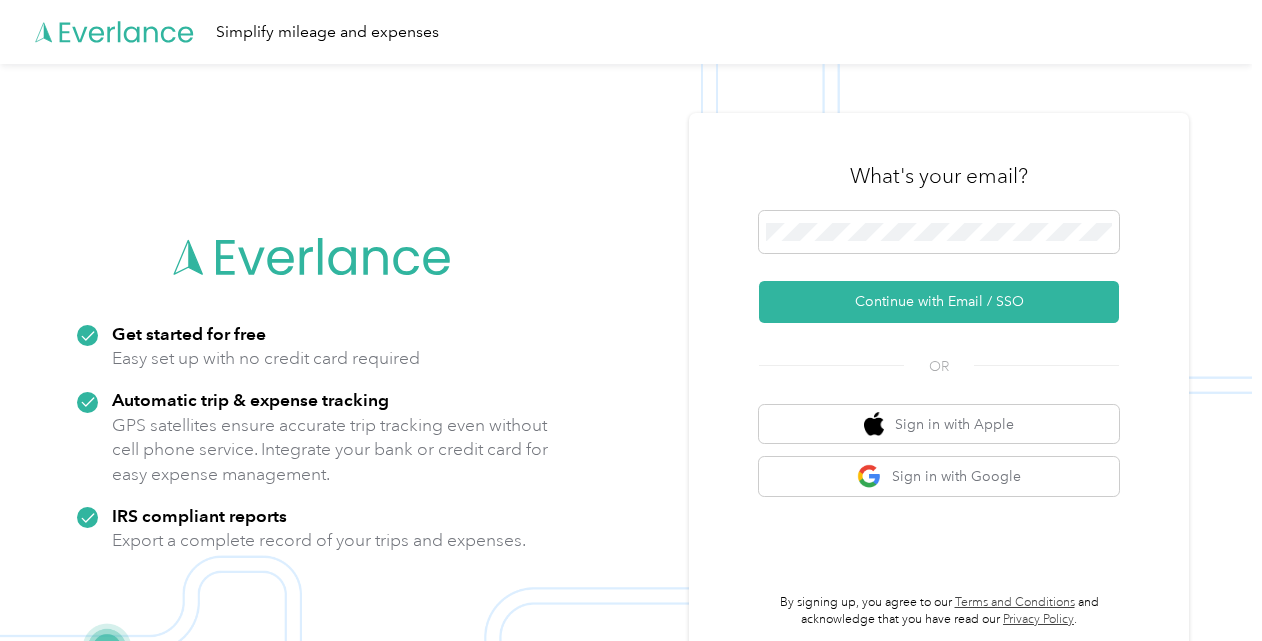 click on "Continue with Email / SSO" at bounding box center [939, 302] 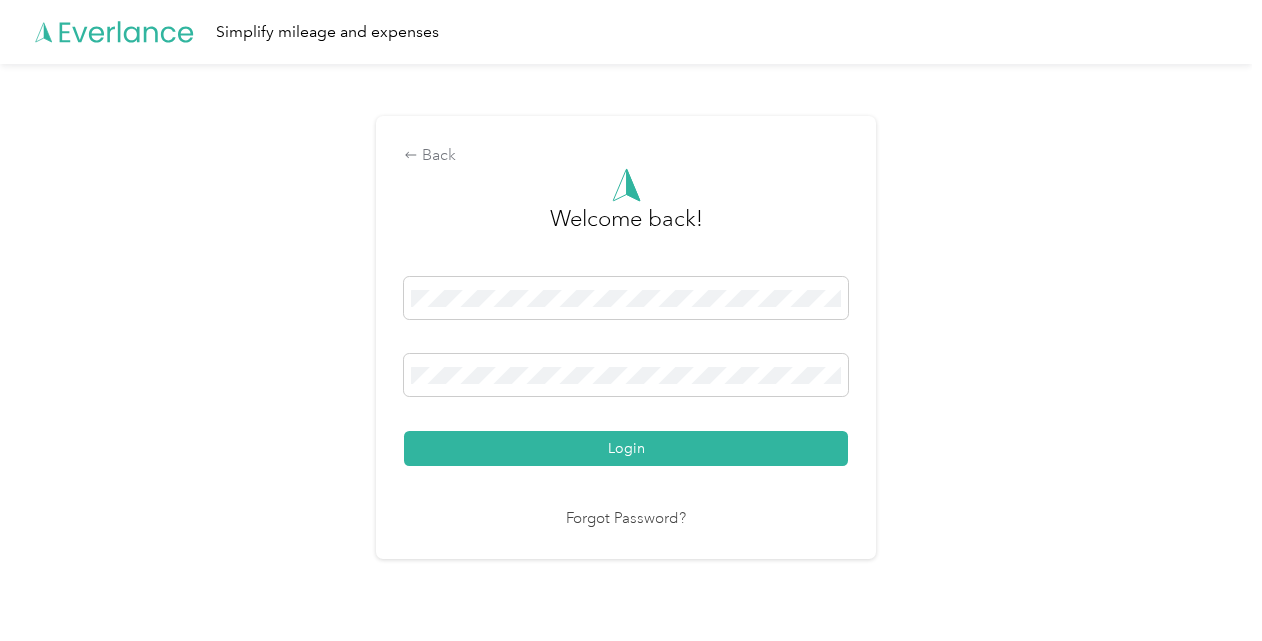 click on "Login" at bounding box center [626, 448] 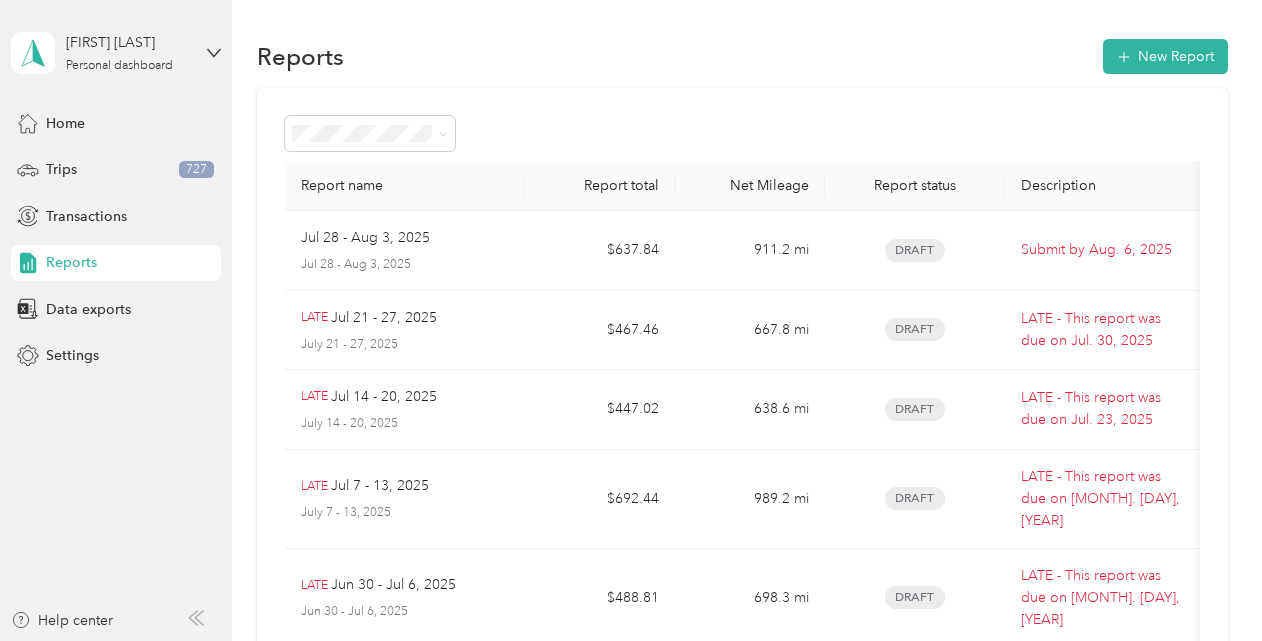 click on "Trips 727" at bounding box center (116, 170) 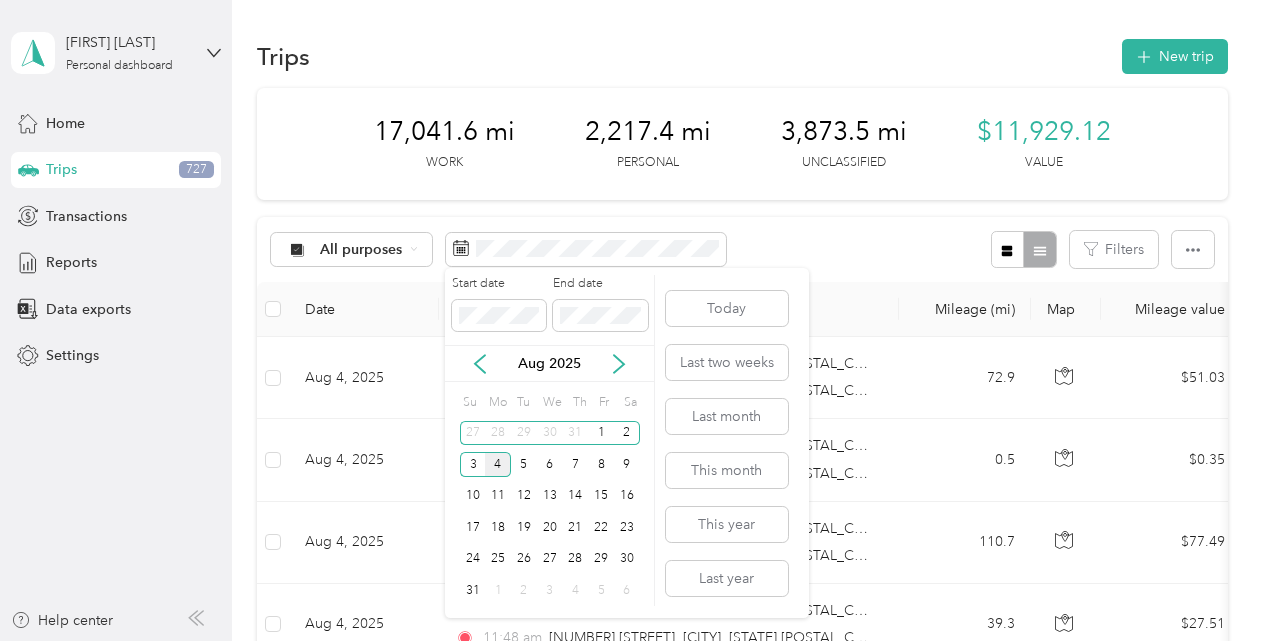 click on "4" at bounding box center (498, 464) 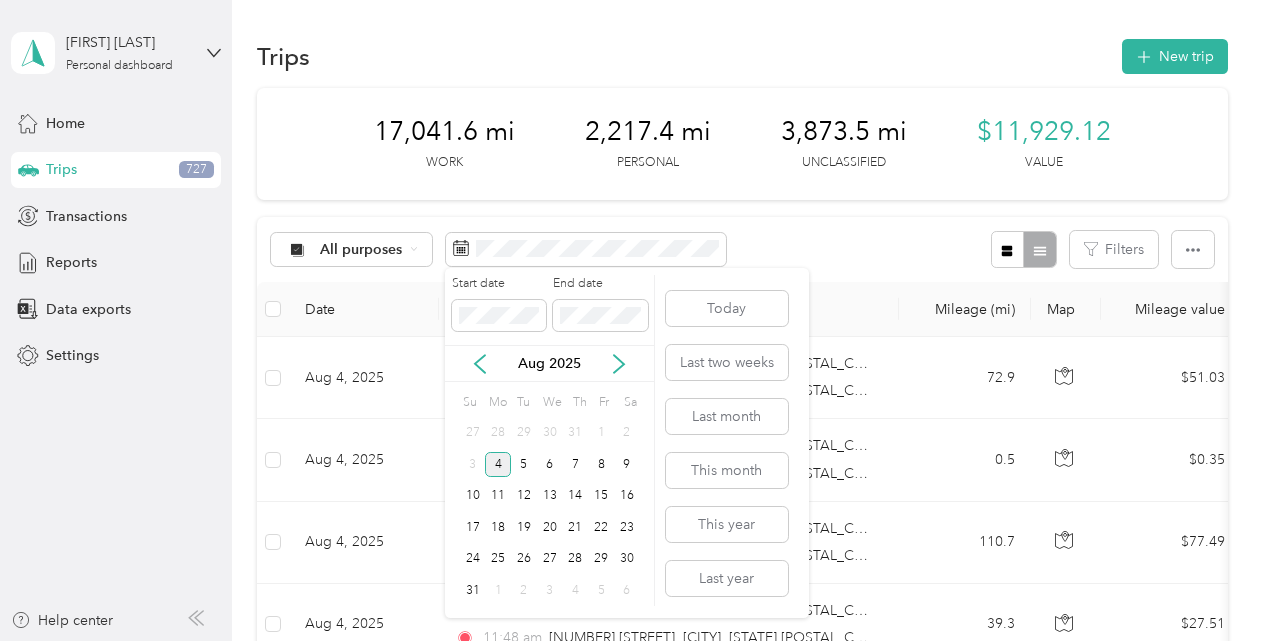 click on "10" at bounding box center [473, 496] 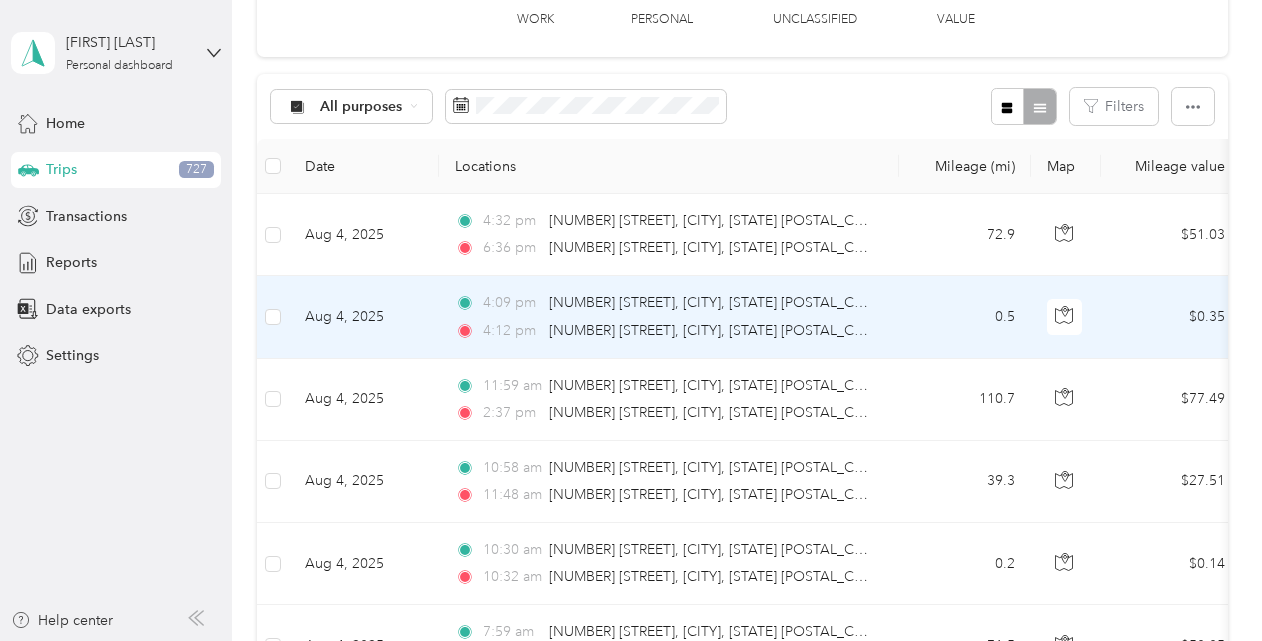 scroll, scrollTop: 0, scrollLeft: 0, axis: both 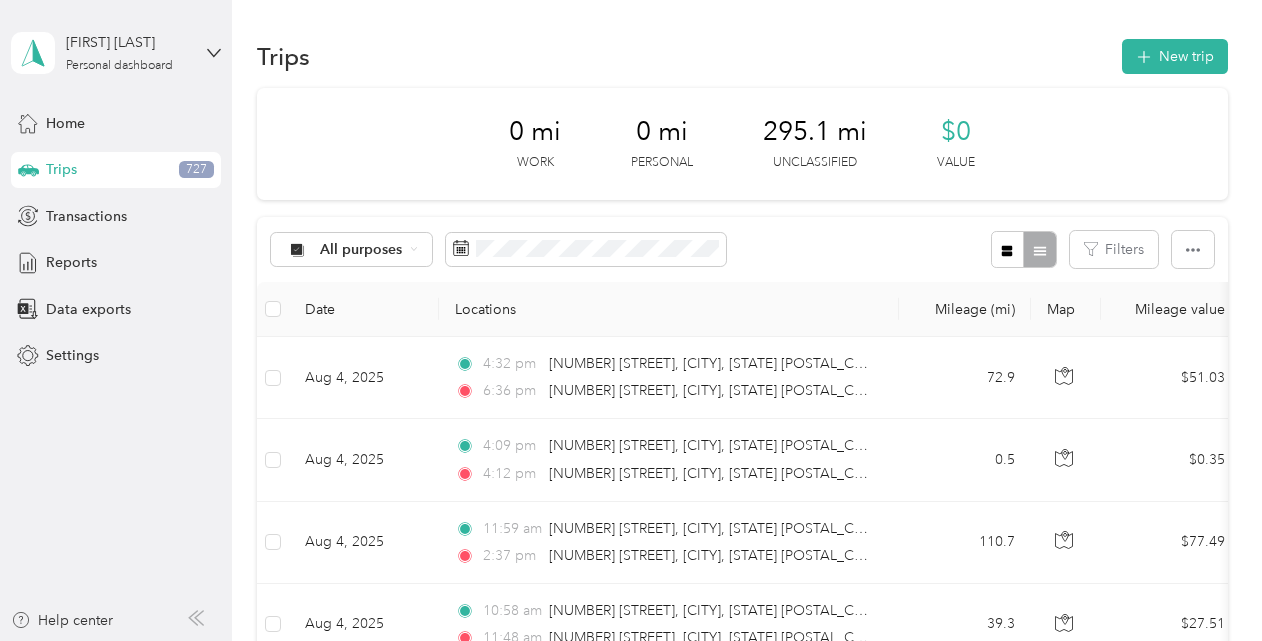click on "New trip" at bounding box center (1175, 56) 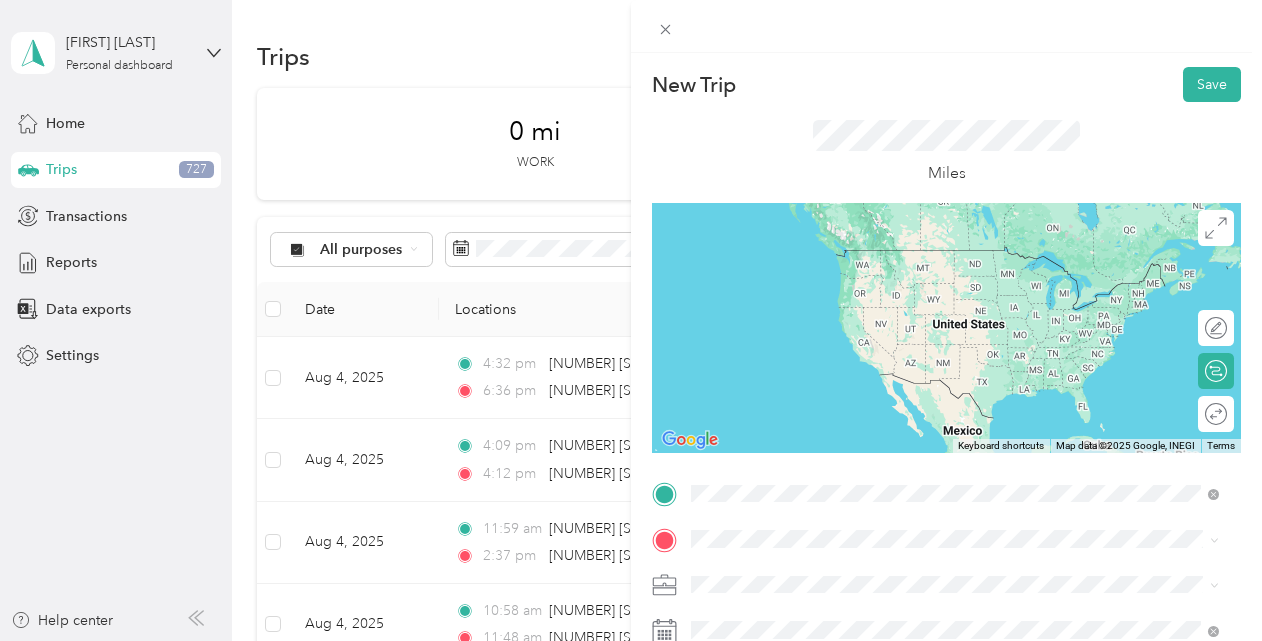 click on "[NUMBER] [STREET]
[CITY], [STATE] [POSTAL_CODE], [COUNTRY]" at bounding box center [873, 258] 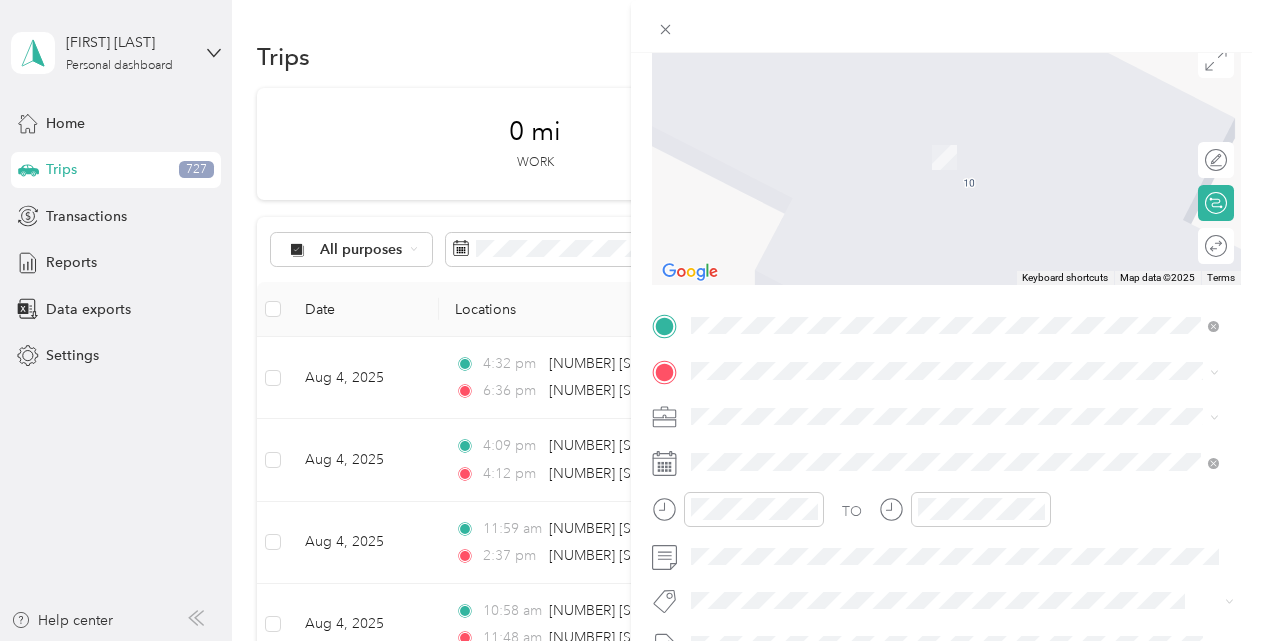 scroll, scrollTop: 170, scrollLeft: 0, axis: vertical 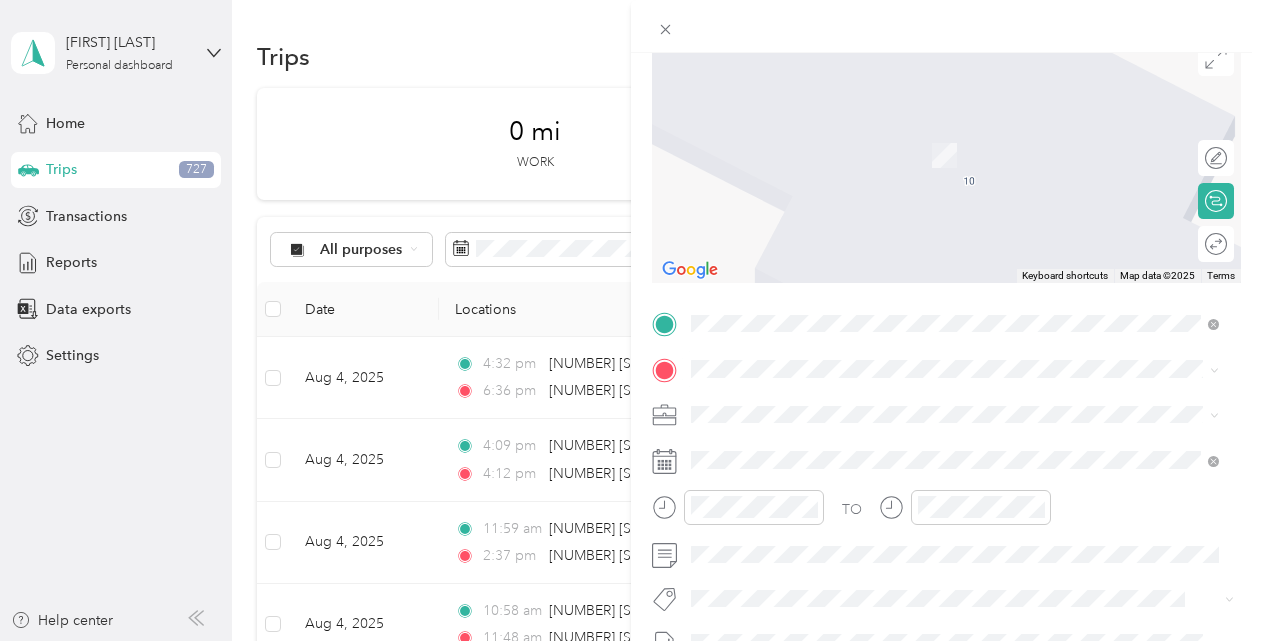 click on "[NUMBER] [STREET], [CITY], [STATE] [POSTAL_CODE], [COUNTRY]" at bounding box center (940, 125) 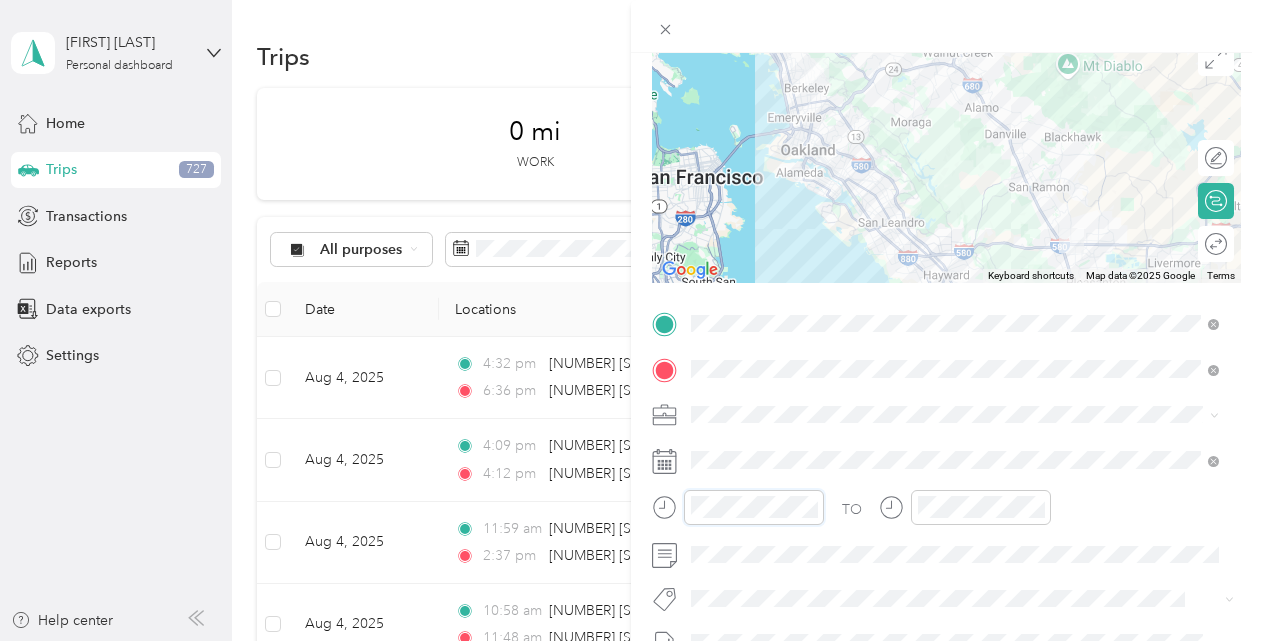 scroll, scrollTop: 120, scrollLeft: 0, axis: vertical 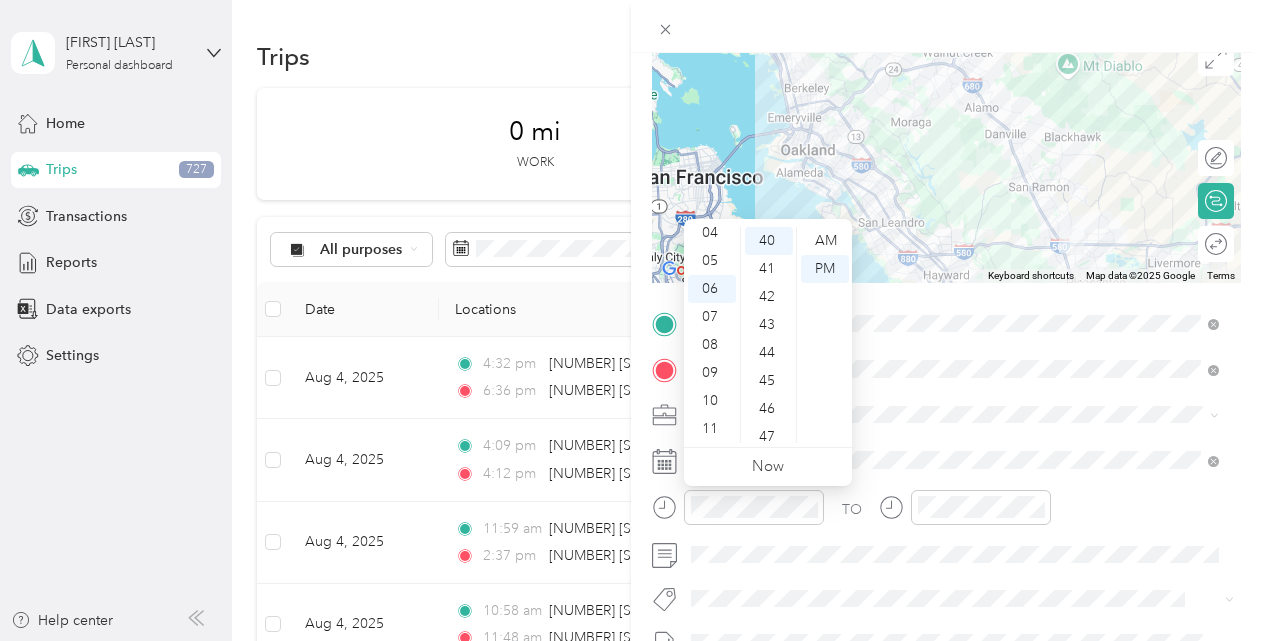 click on "07" at bounding box center (712, 317) 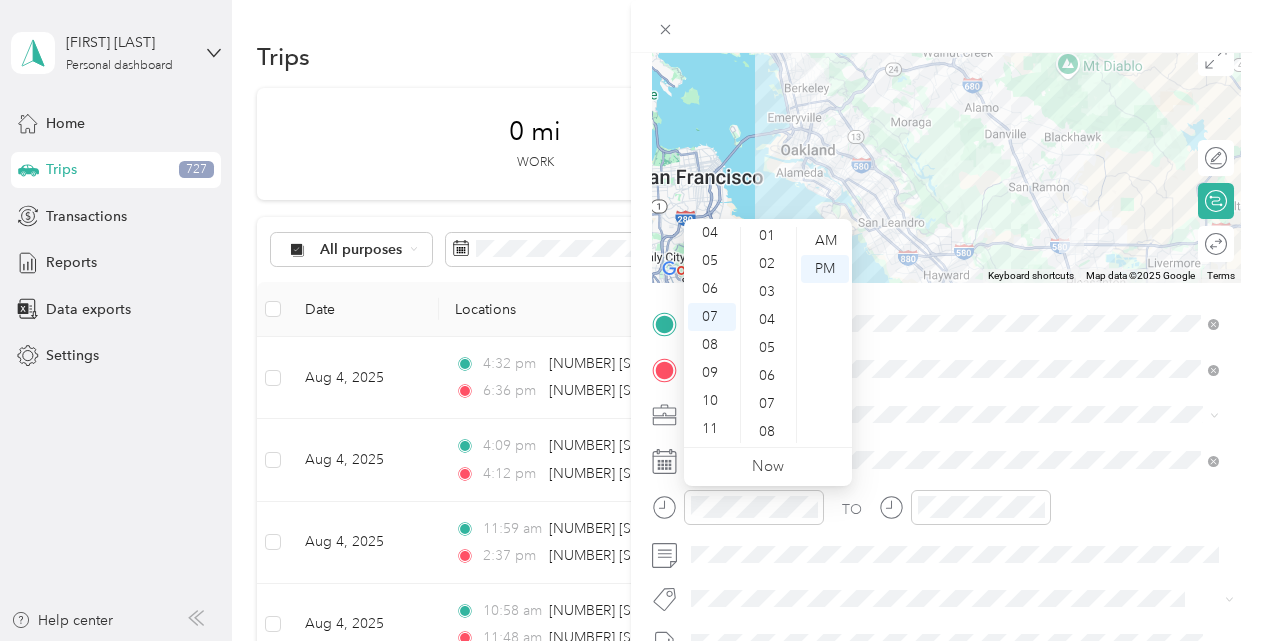 scroll, scrollTop: 0, scrollLeft: 0, axis: both 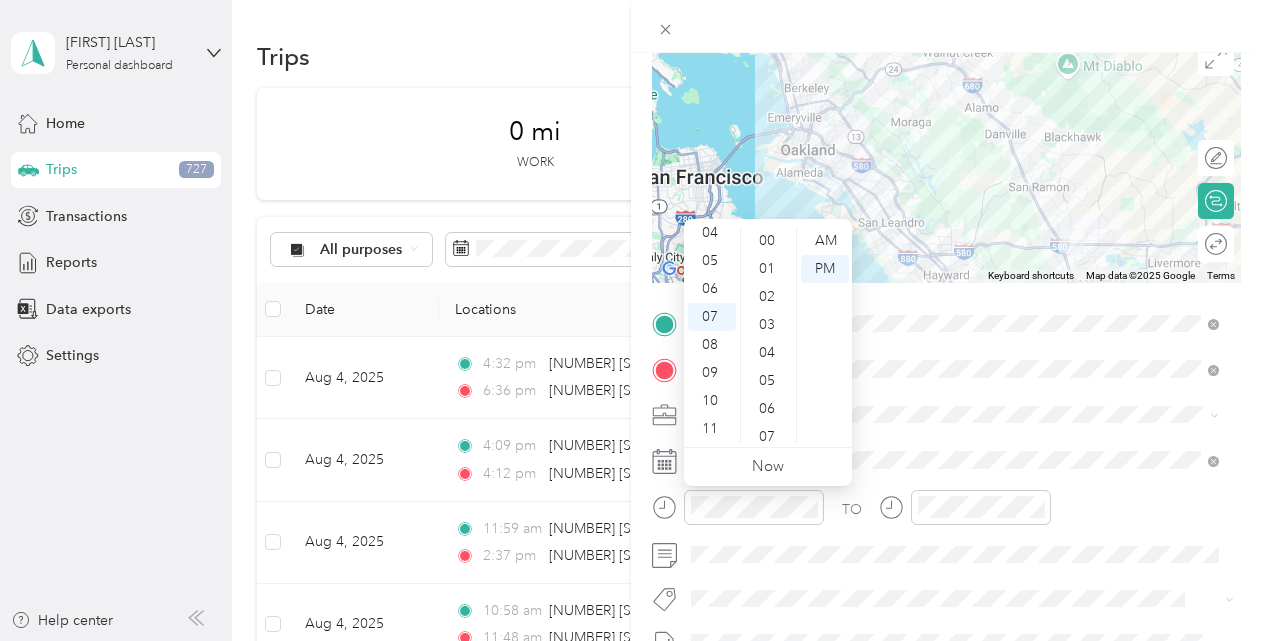 click on "01" at bounding box center (769, 269) 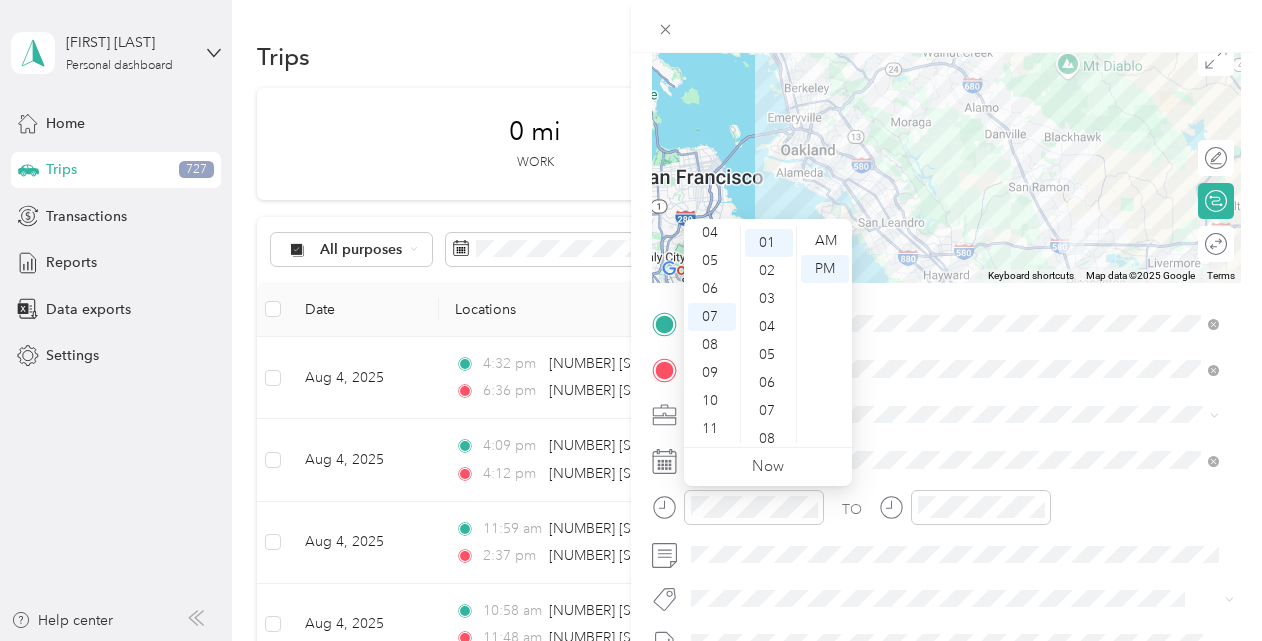 scroll, scrollTop: 28, scrollLeft: 0, axis: vertical 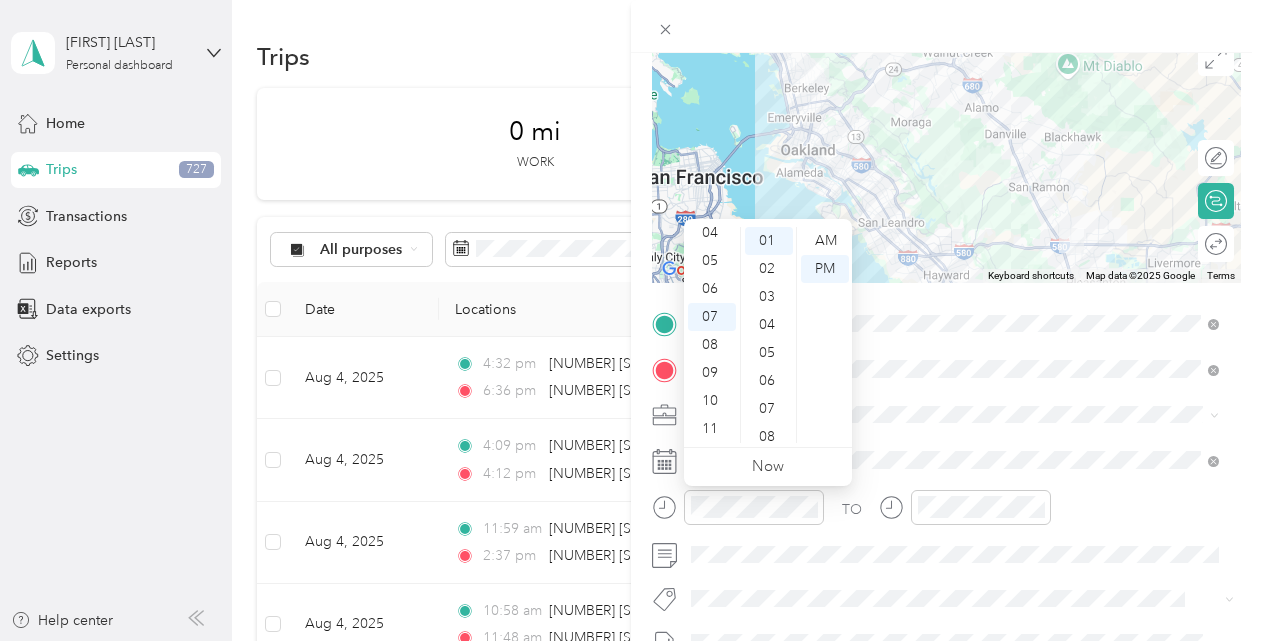 click on "AM" at bounding box center (825, 241) 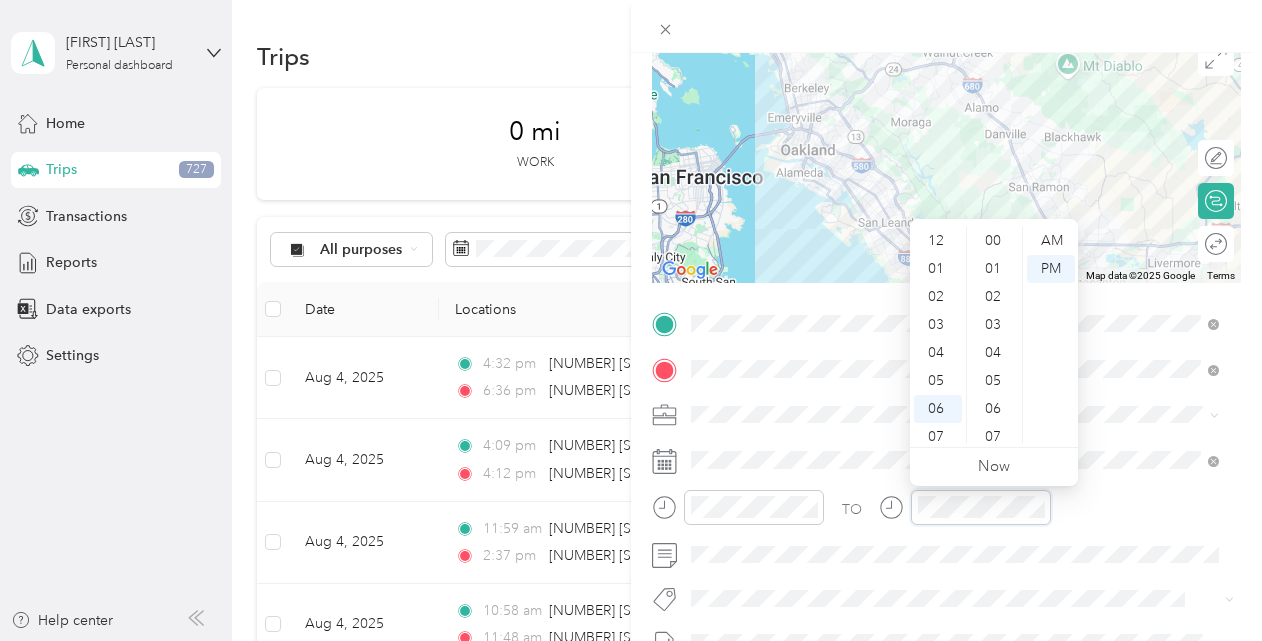 scroll, scrollTop: 1120, scrollLeft: 0, axis: vertical 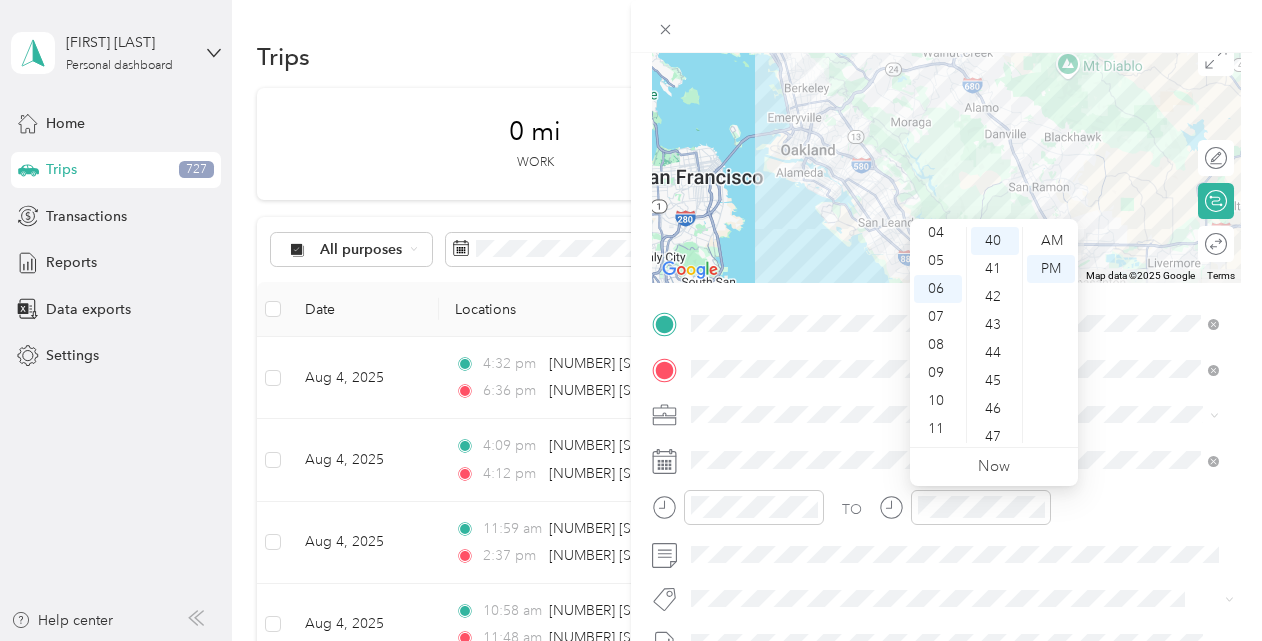 click on "07" at bounding box center [938, 317] 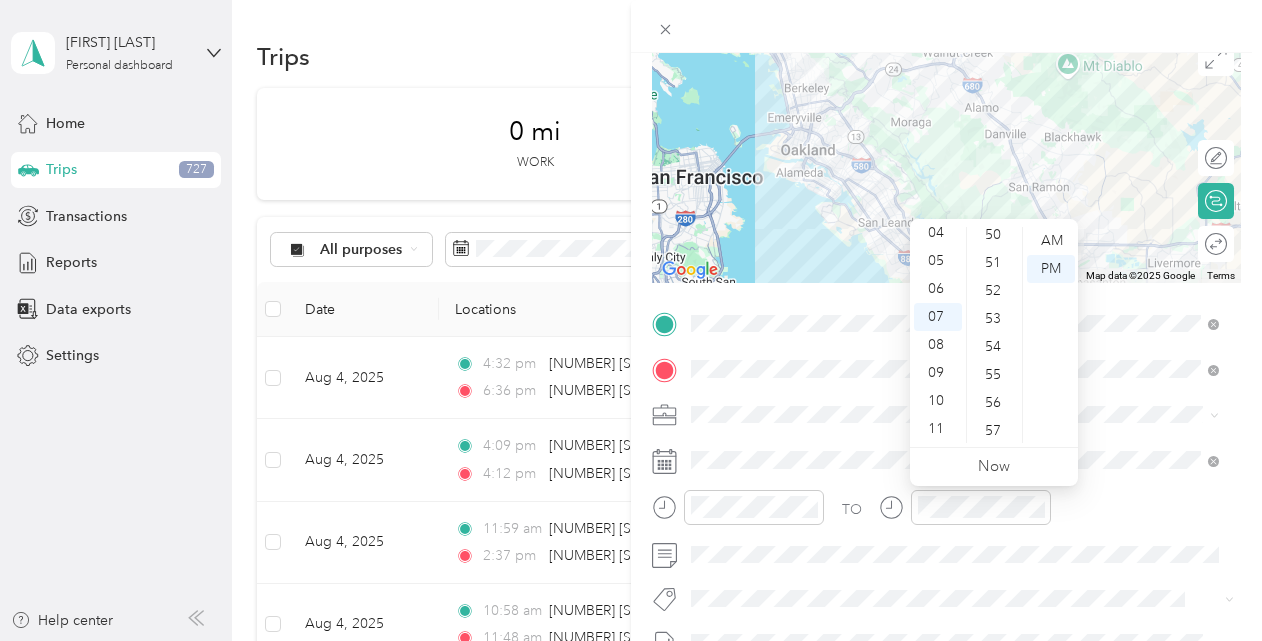 click on "56" at bounding box center (995, 403) 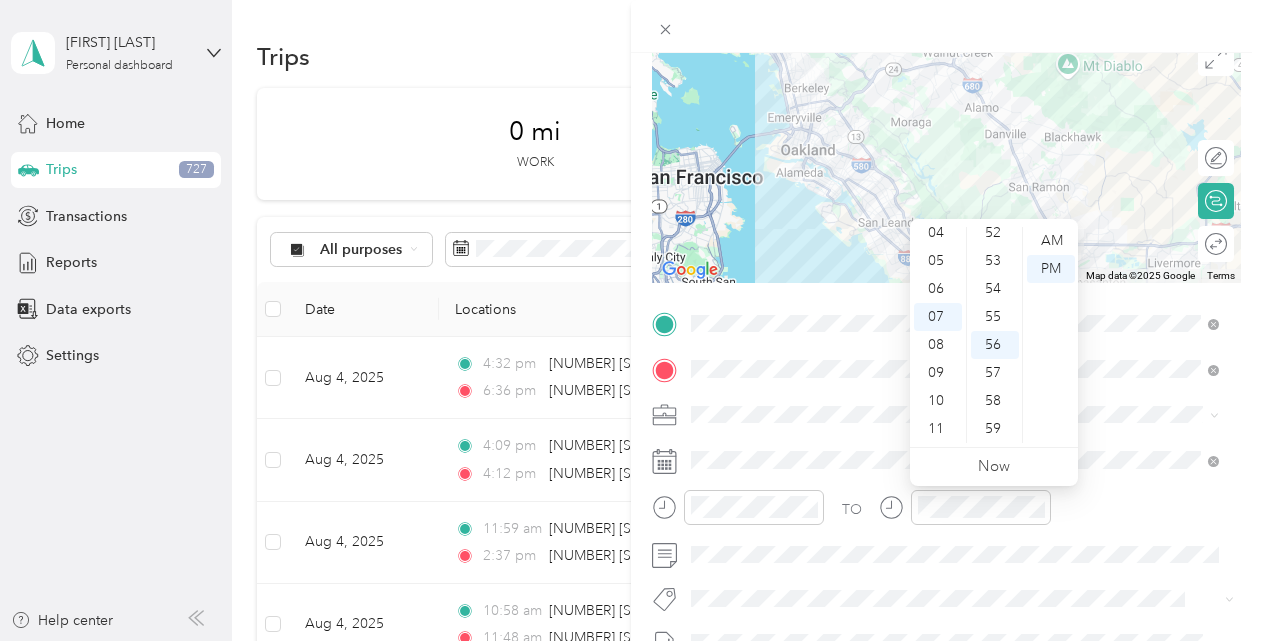 click on "AM" at bounding box center [1051, 241] 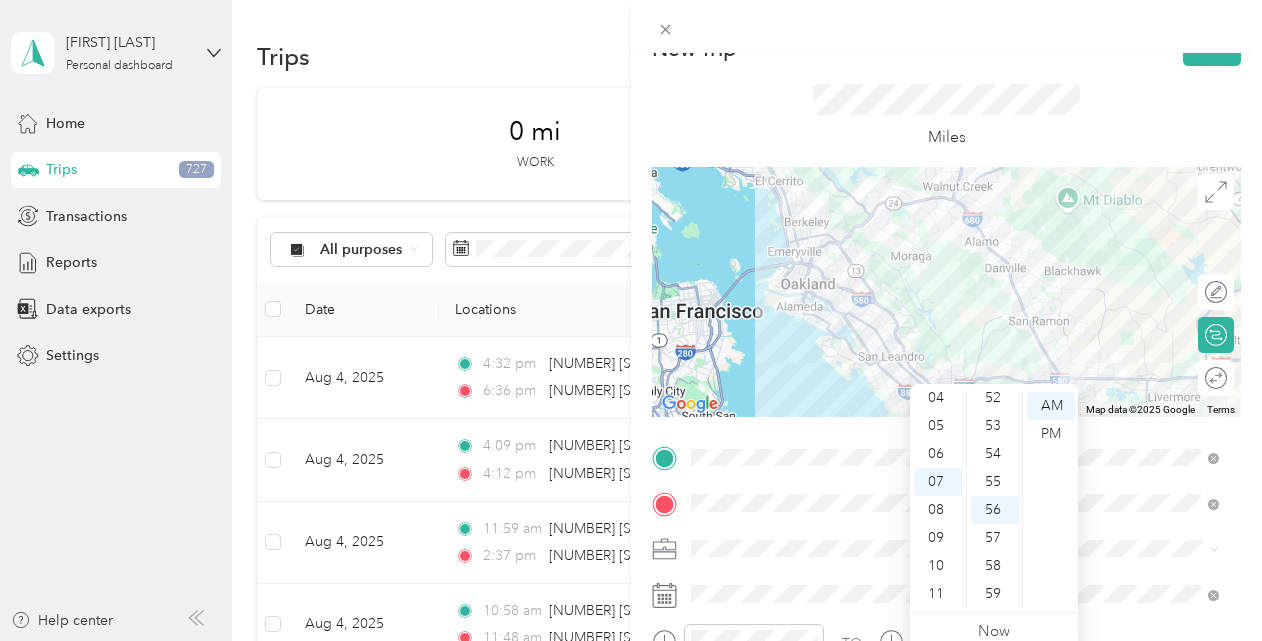 scroll, scrollTop: 0, scrollLeft: 0, axis: both 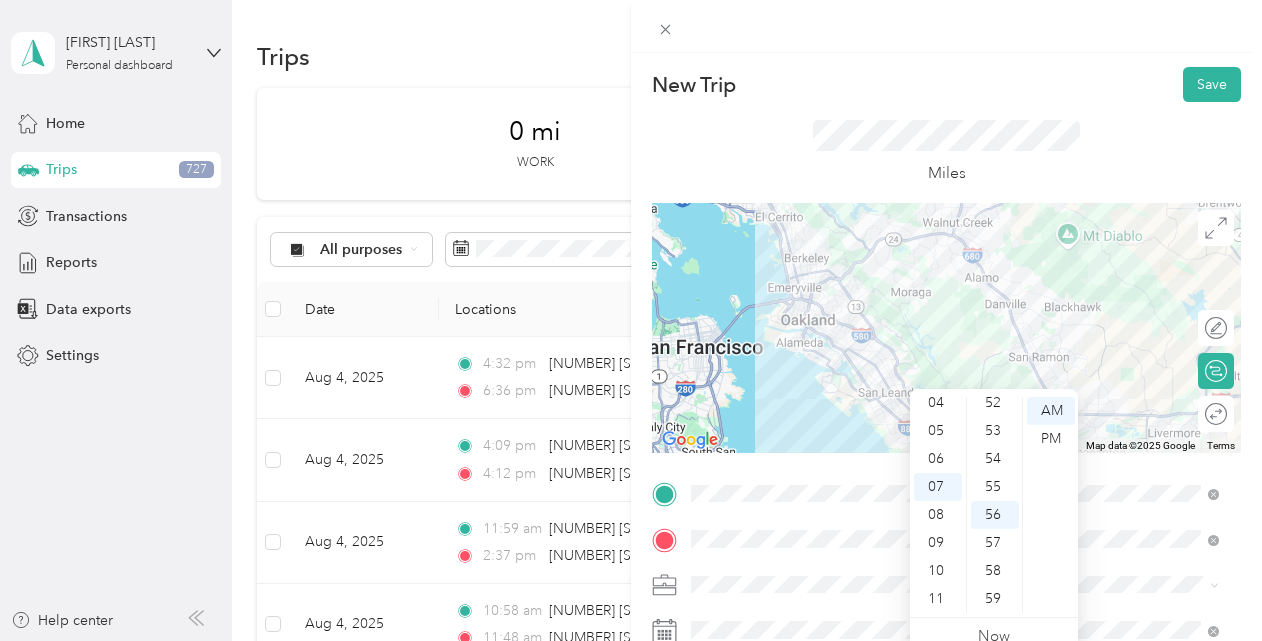 click on "Save" at bounding box center [1212, 84] 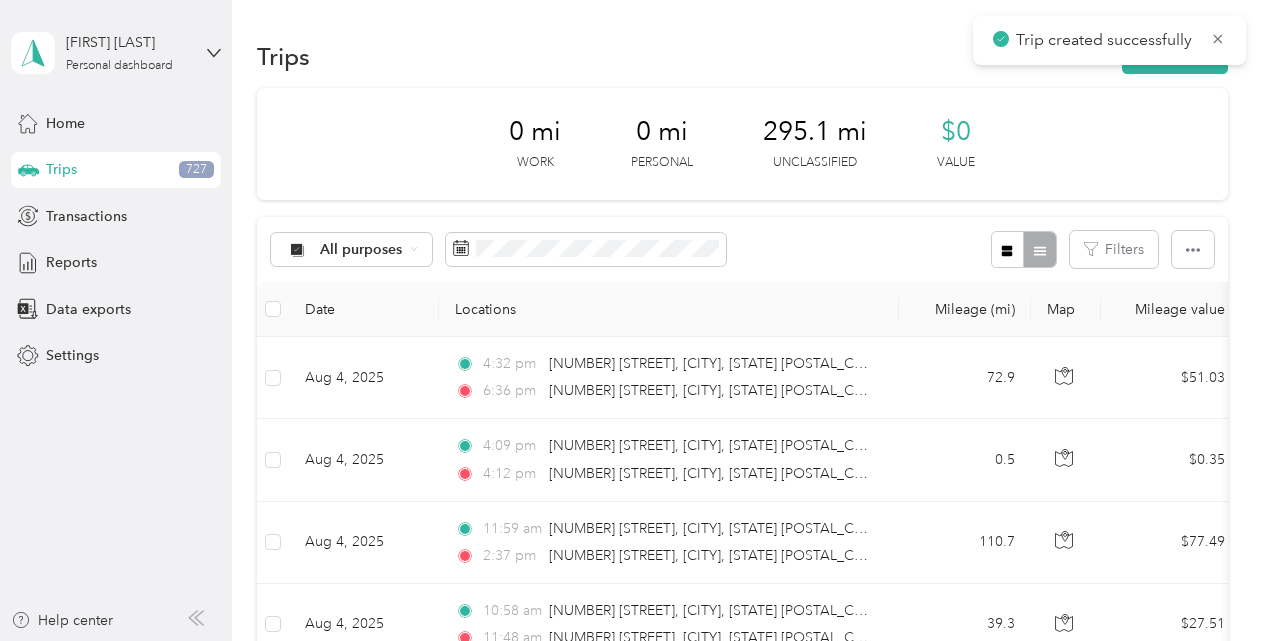 click on "New trip" at bounding box center [1175, 56] 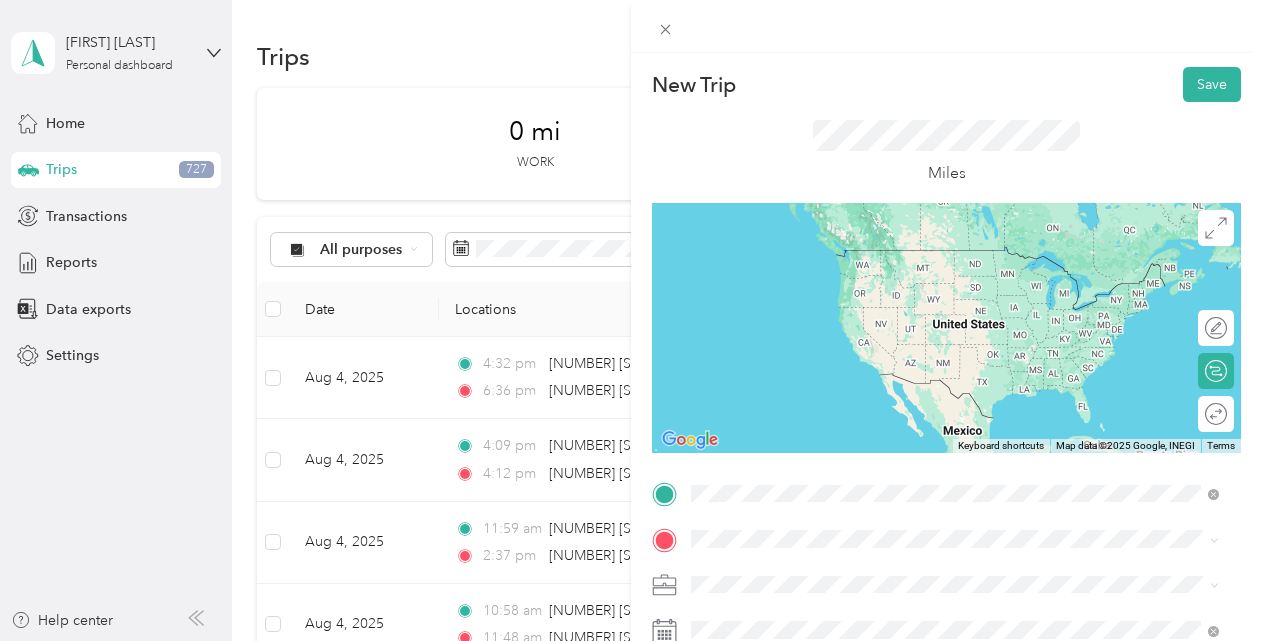 click on "[NUMBER] [STREET], [CITY], [STATE] [POSTAL_CODE], [COUNTRY]" at bounding box center (940, 250) 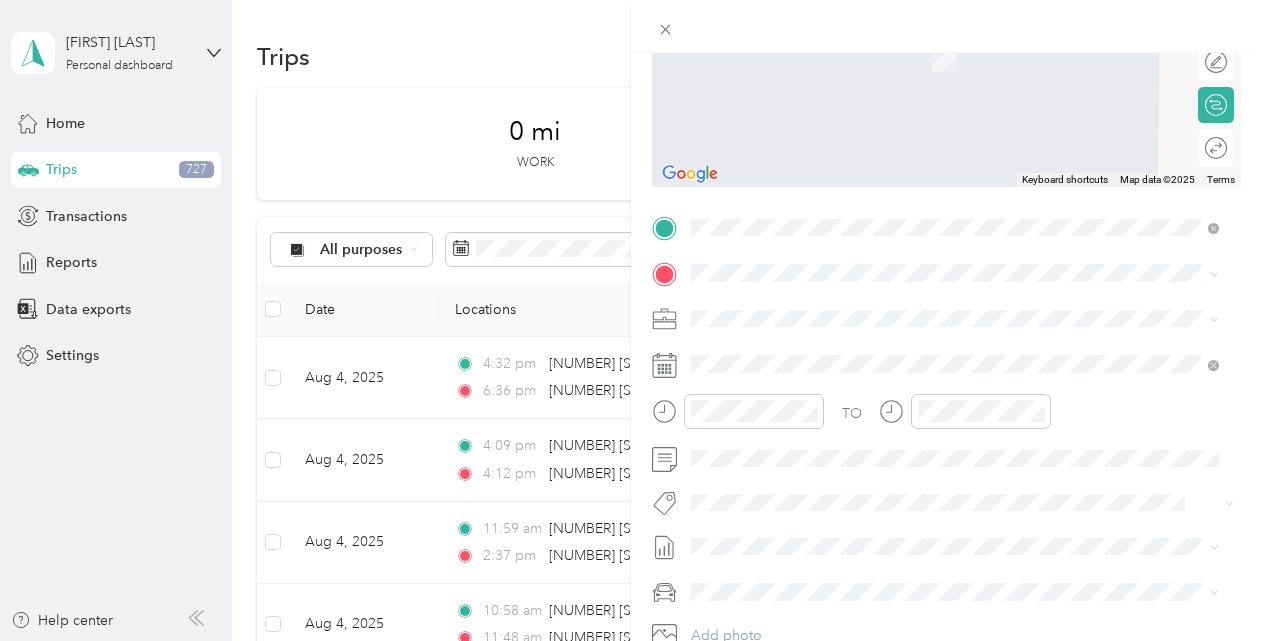 scroll, scrollTop: 272, scrollLeft: 0, axis: vertical 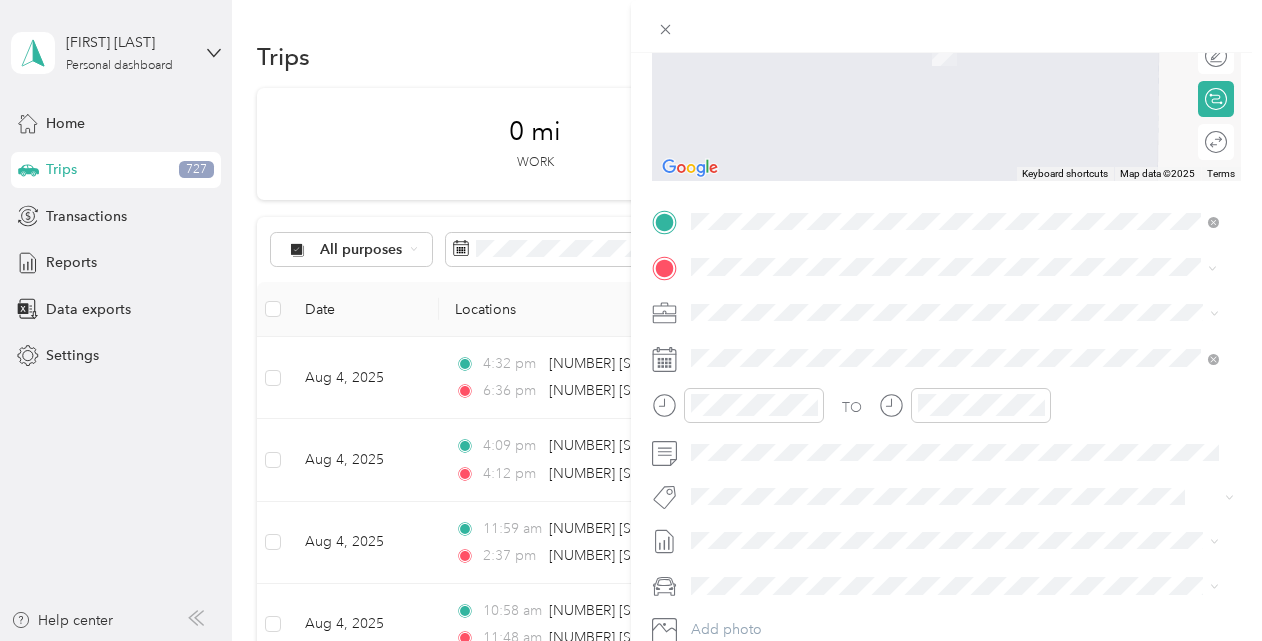 click on "[NUMBER] [STREET]
[CITY], [STATE] [POSTAL_CODE], [COUNTRY]" at bounding box center (873, 347) 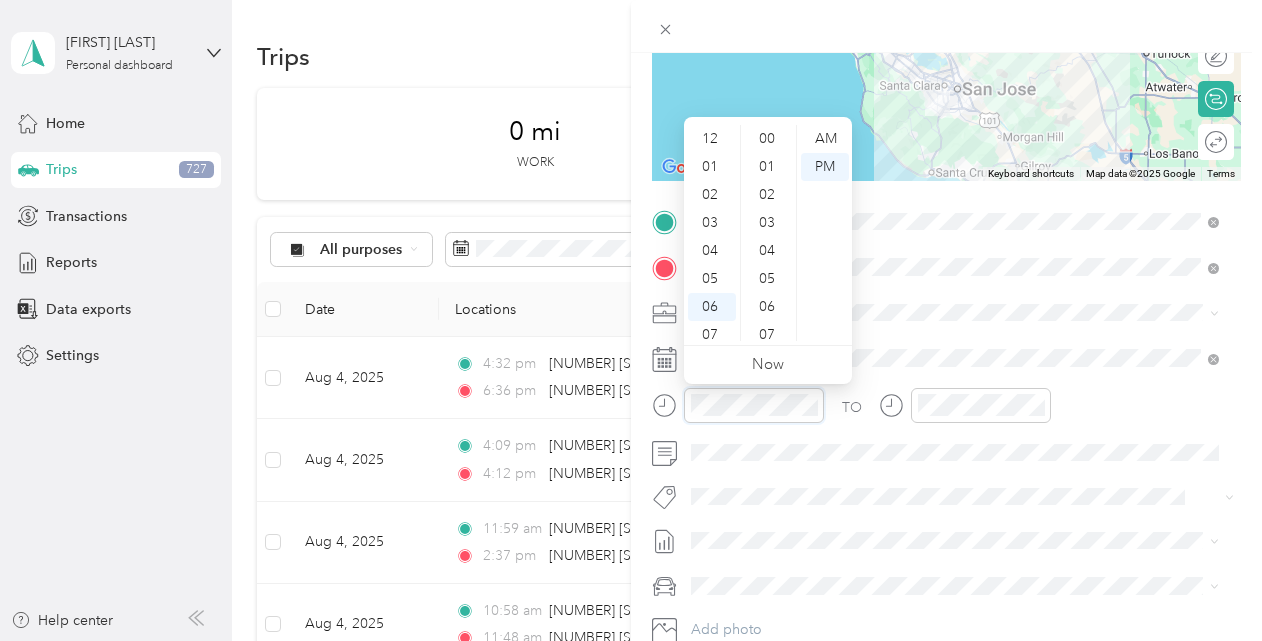 scroll, scrollTop: 1148, scrollLeft: 0, axis: vertical 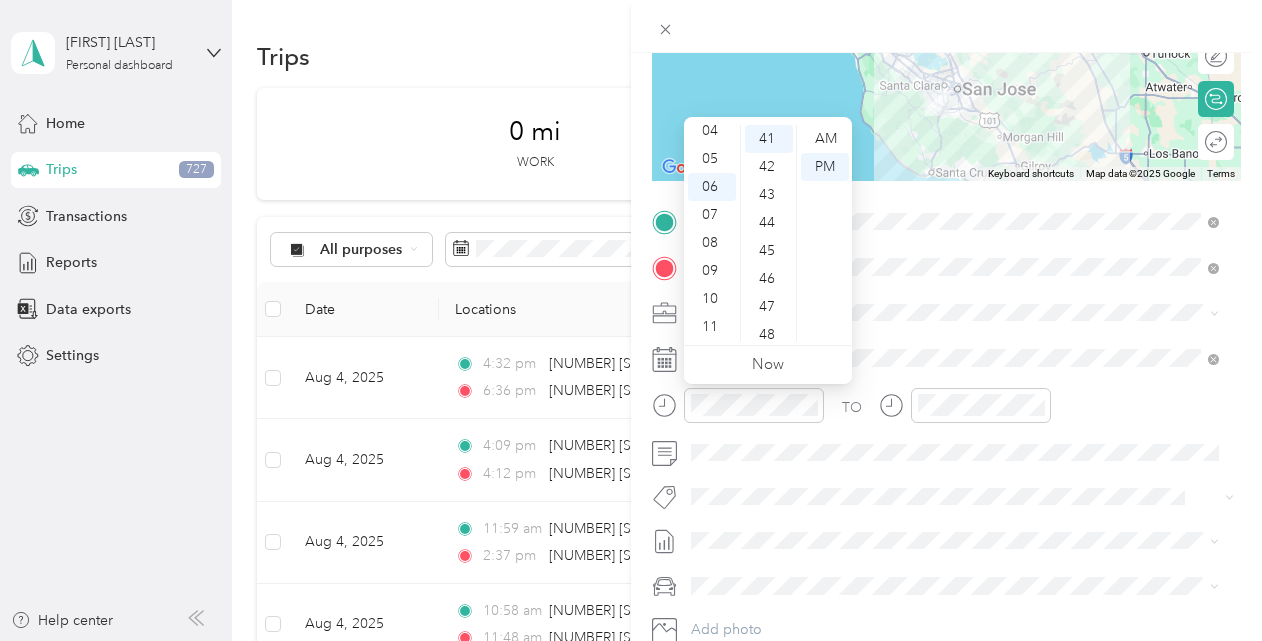 click on "08" at bounding box center [712, 243] 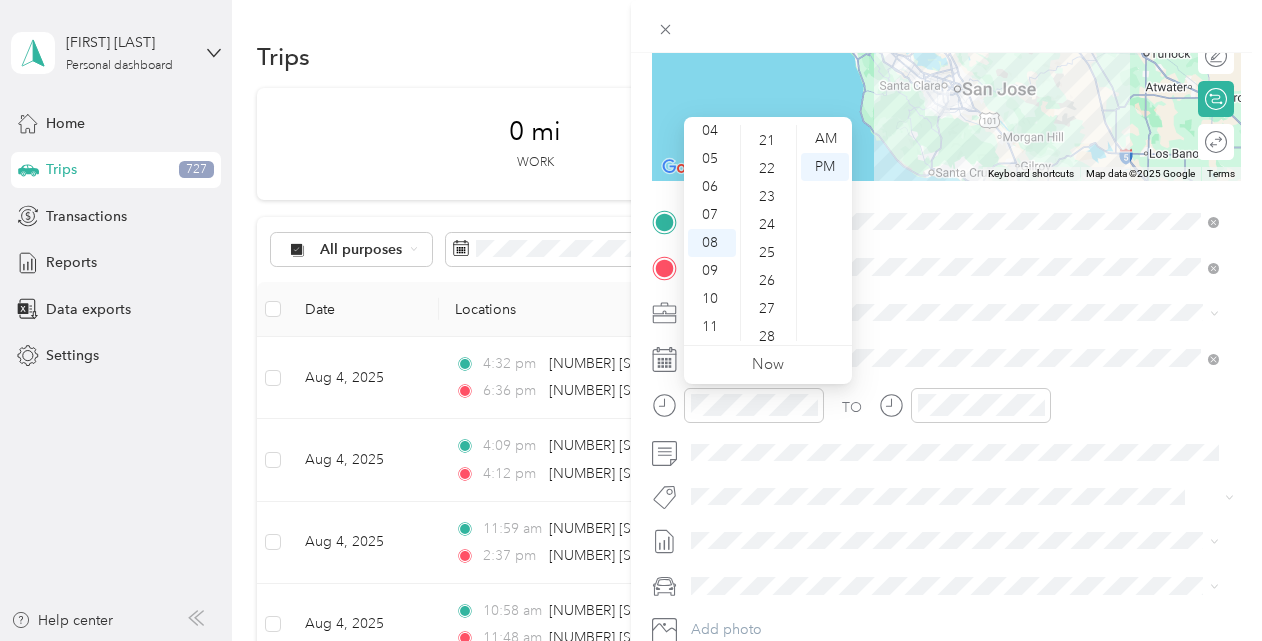 scroll, scrollTop: 585, scrollLeft: 0, axis: vertical 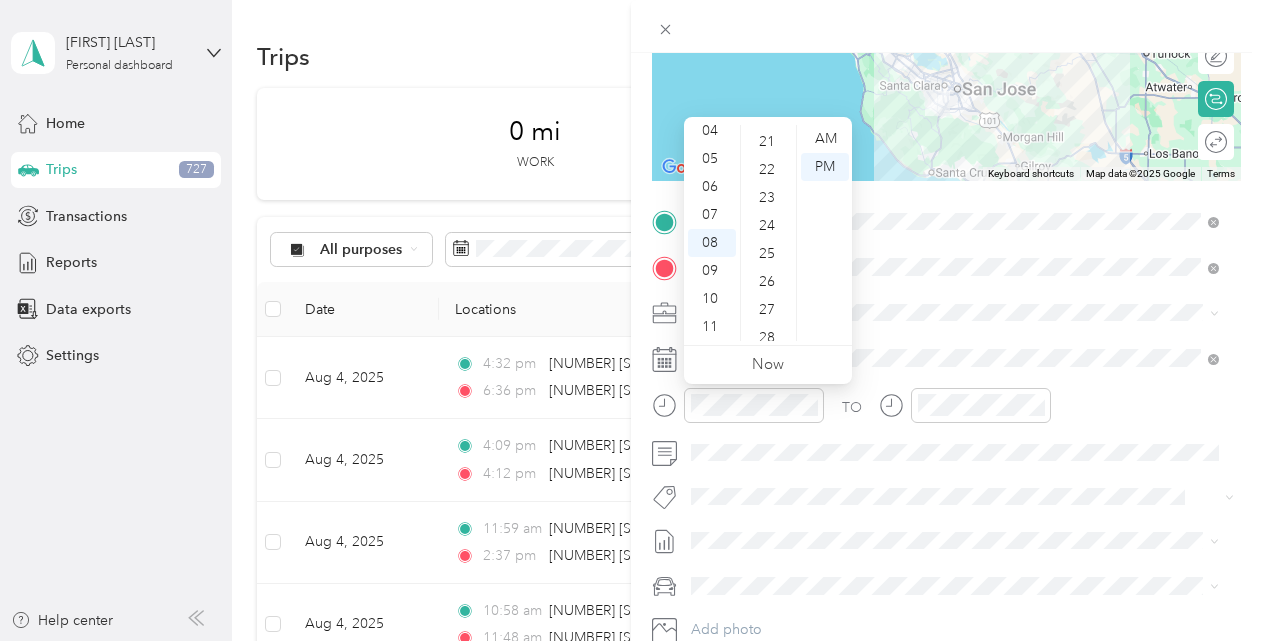 click on "22" at bounding box center [769, 170] 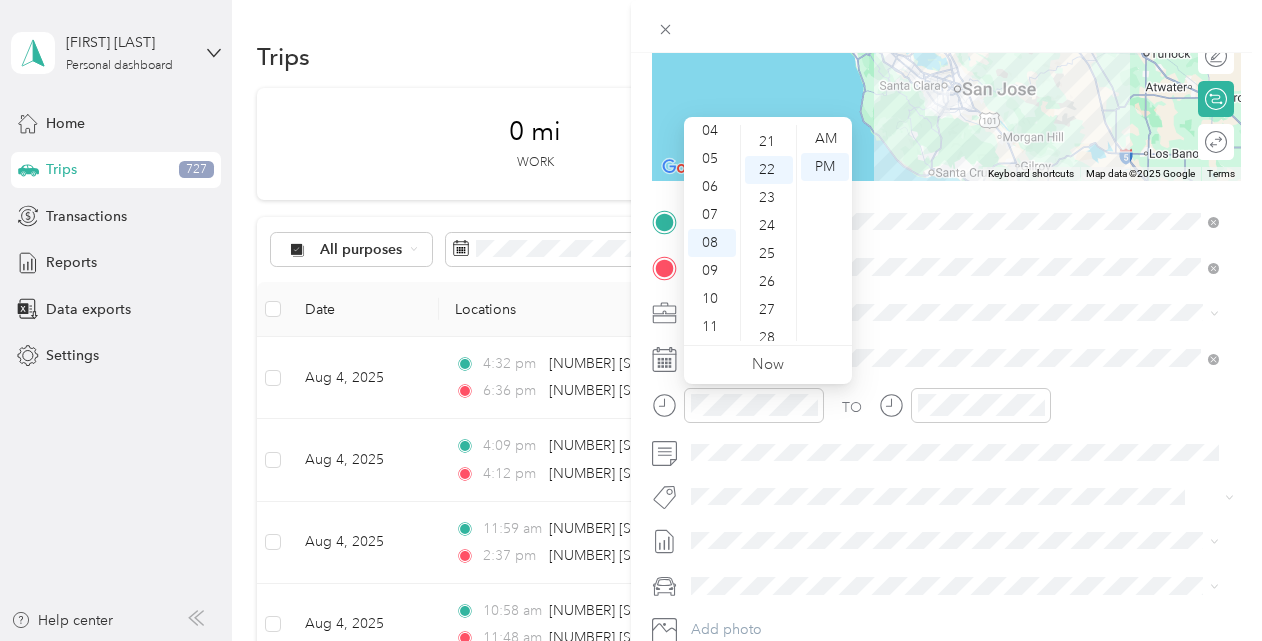 scroll, scrollTop: 616, scrollLeft: 0, axis: vertical 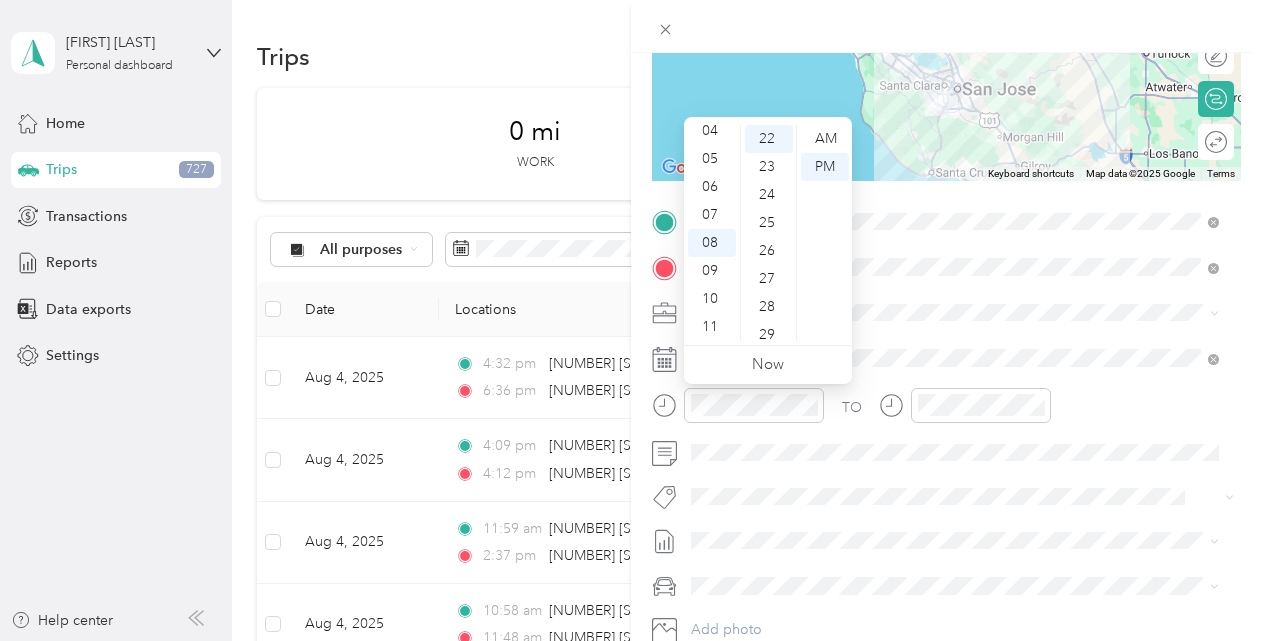 click on "AM" at bounding box center [825, 139] 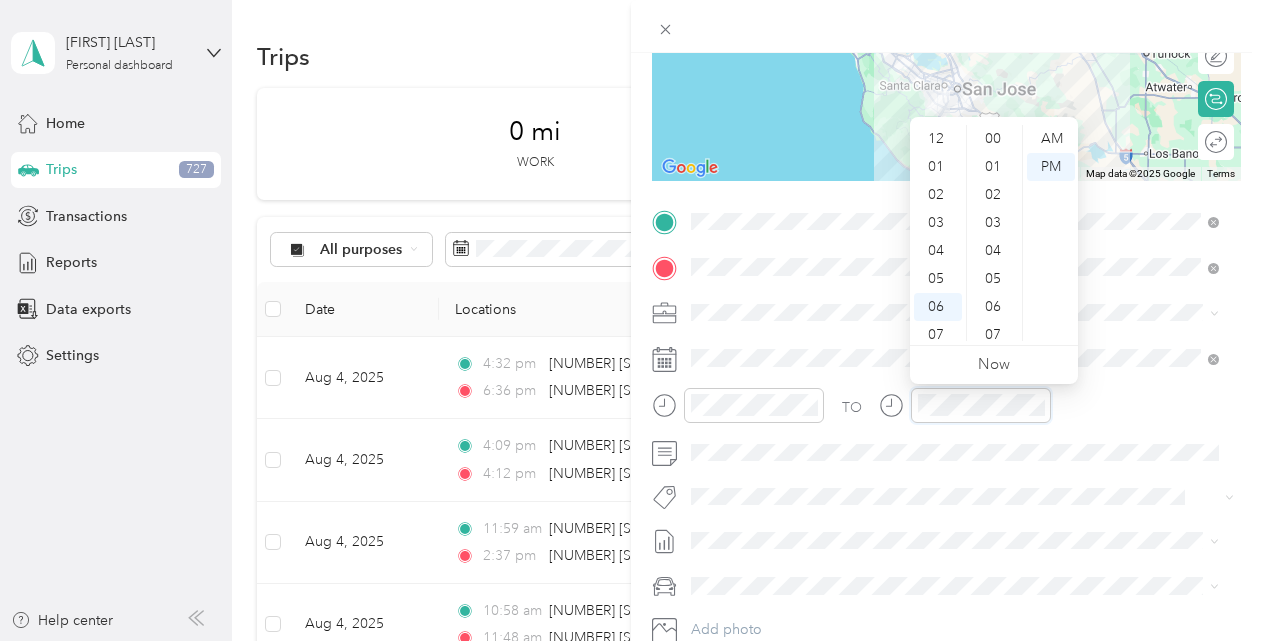 scroll, scrollTop: 1148, scrollLeft: 0, axis: vertical 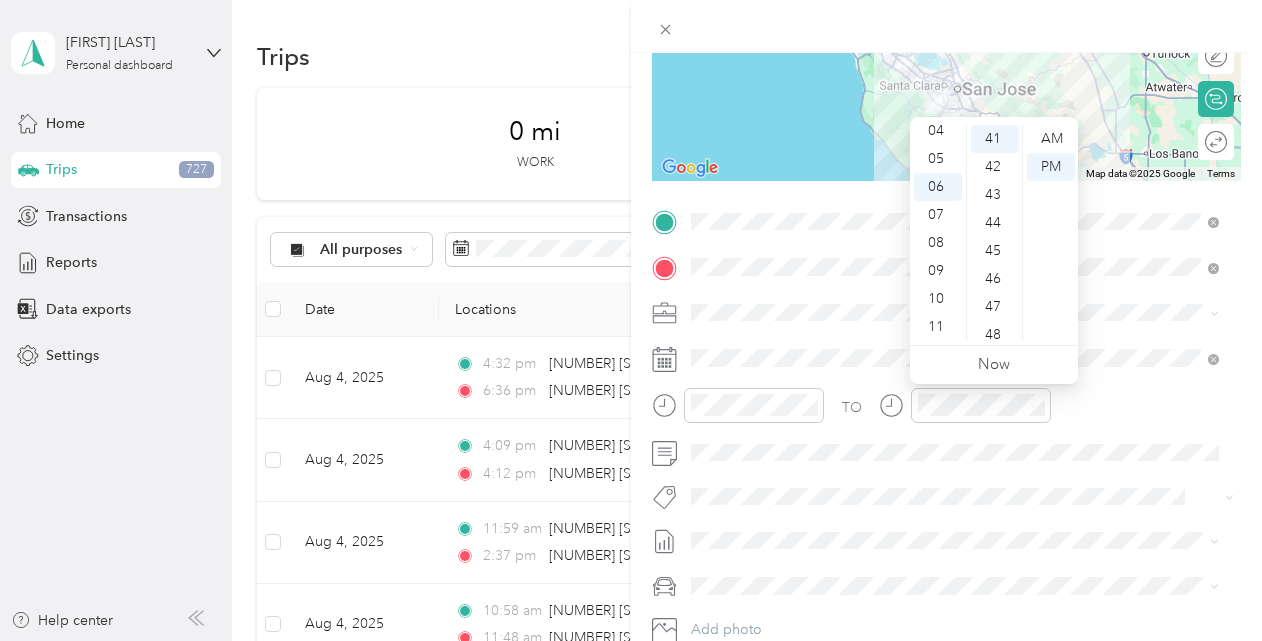 click on "09" at bounding box center (938, 271) 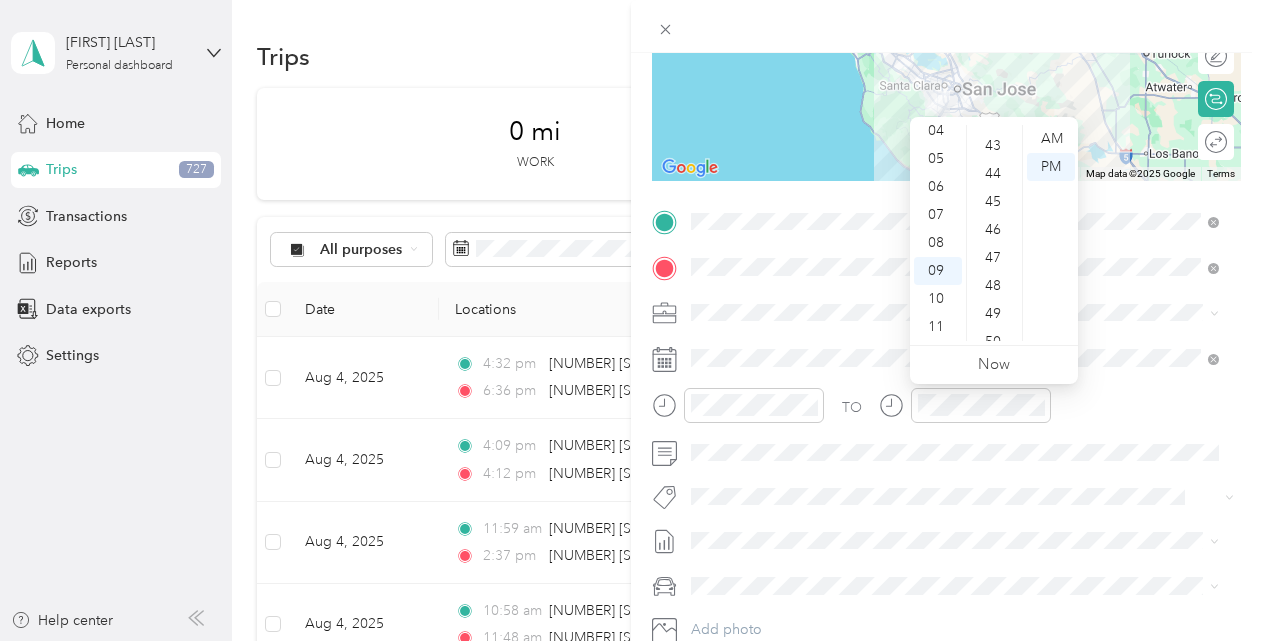 scroll, scrollTop: 1197, scrollLeft: 0, axis: vertical 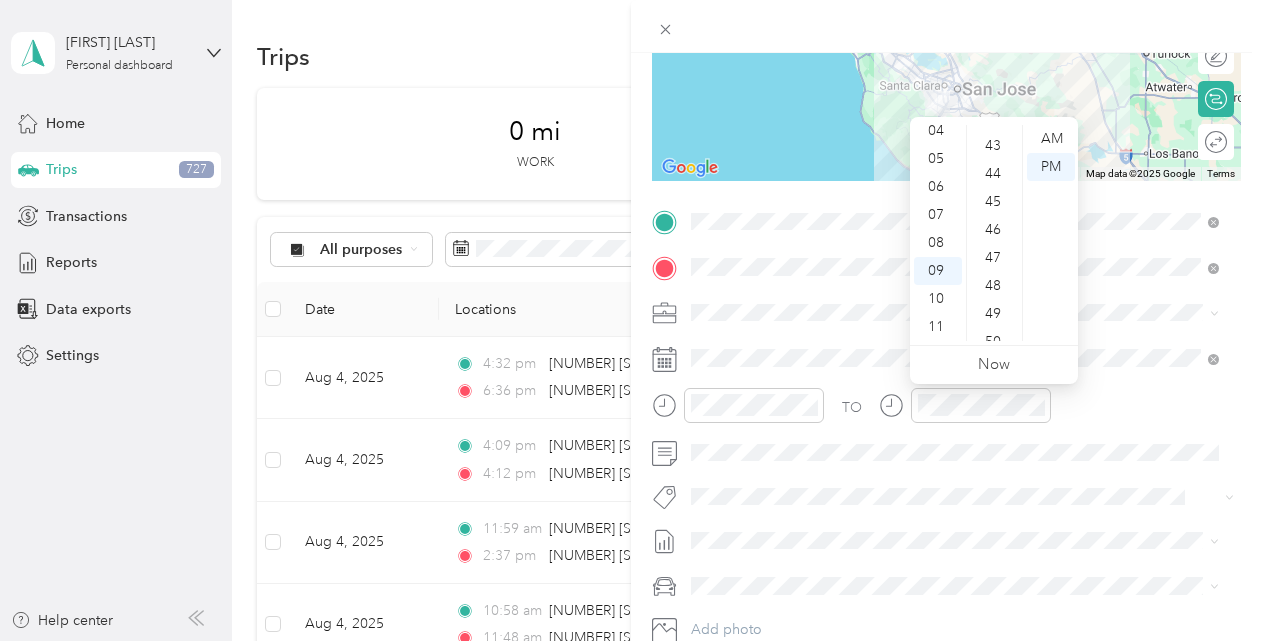 click on "44" at bounding box center (995, 174) 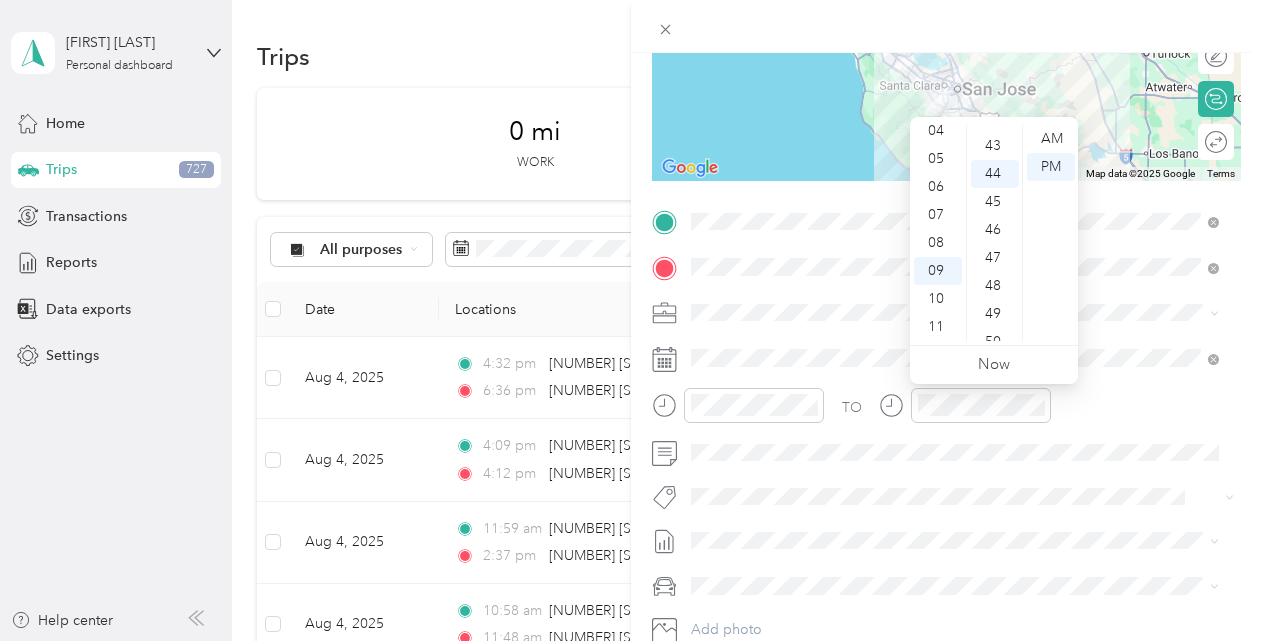 scroll, scrollTop: 1232, scrollLeft: 0, axis: vertical 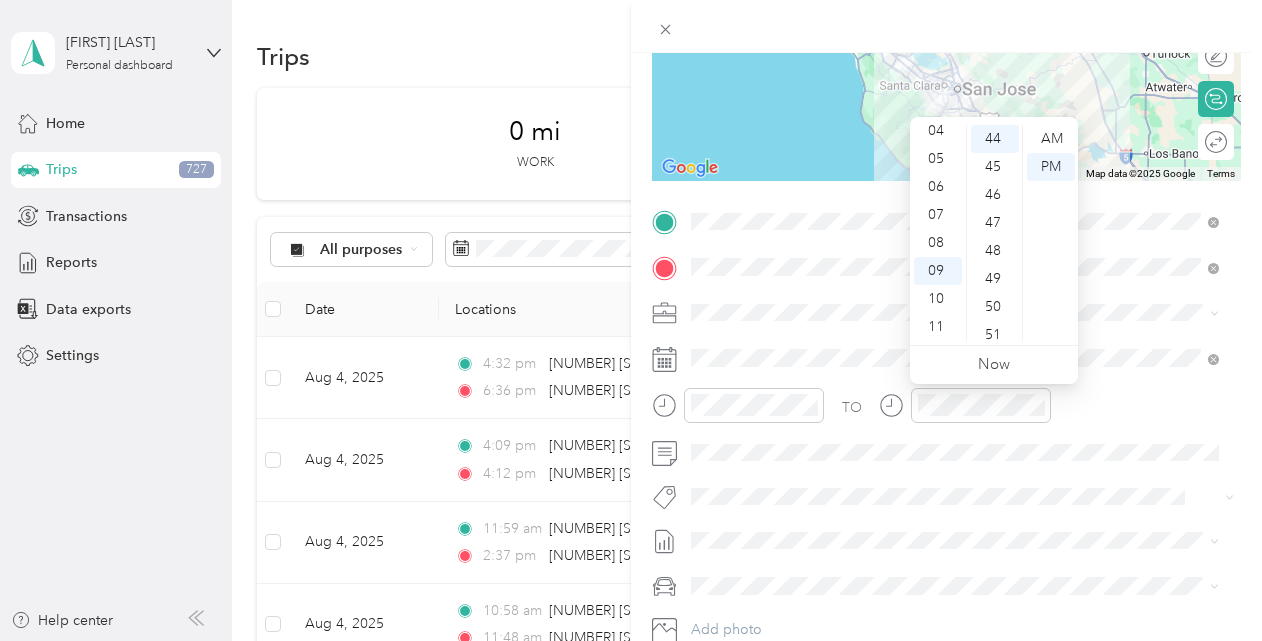 click on "AM" at bounding box center (1051, 139) 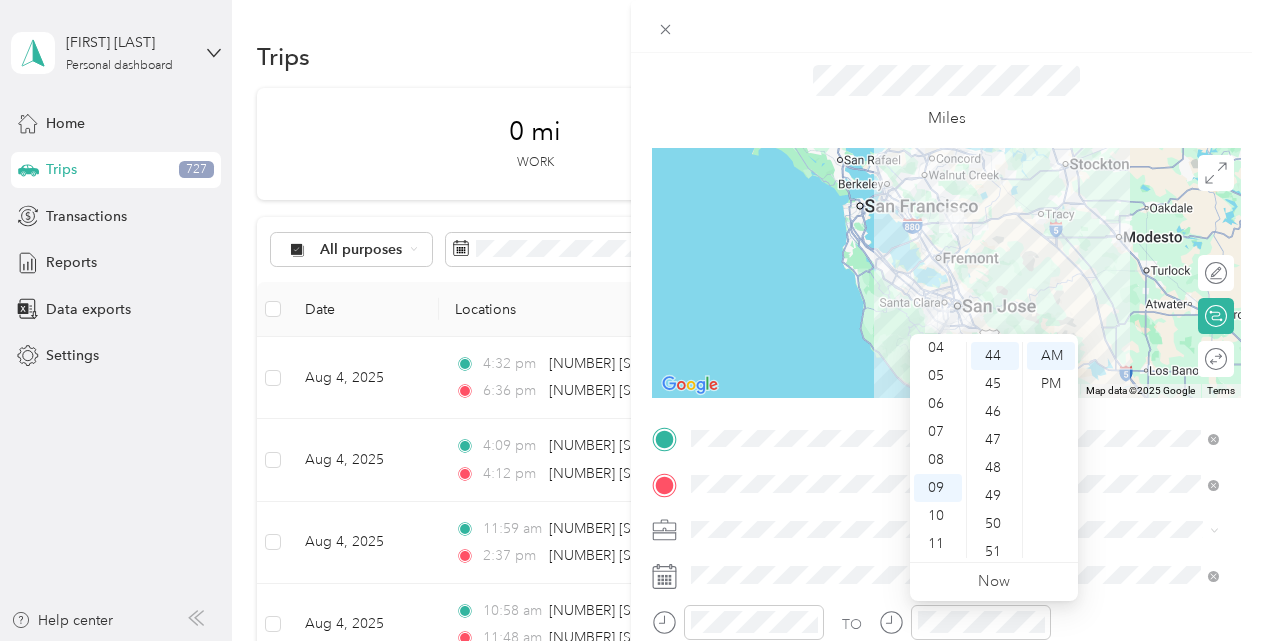 scroll, scrollTop: 0, scrollLeft: 0, axis: both 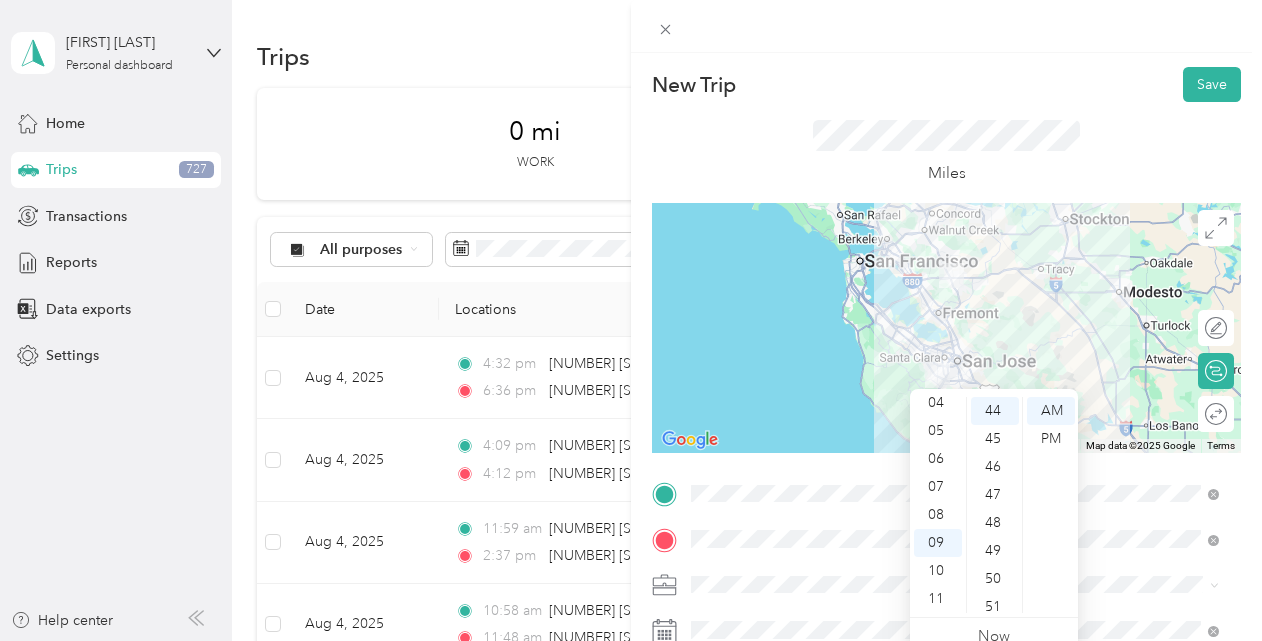 click on "Save" at bounding box center (1212, 84) 